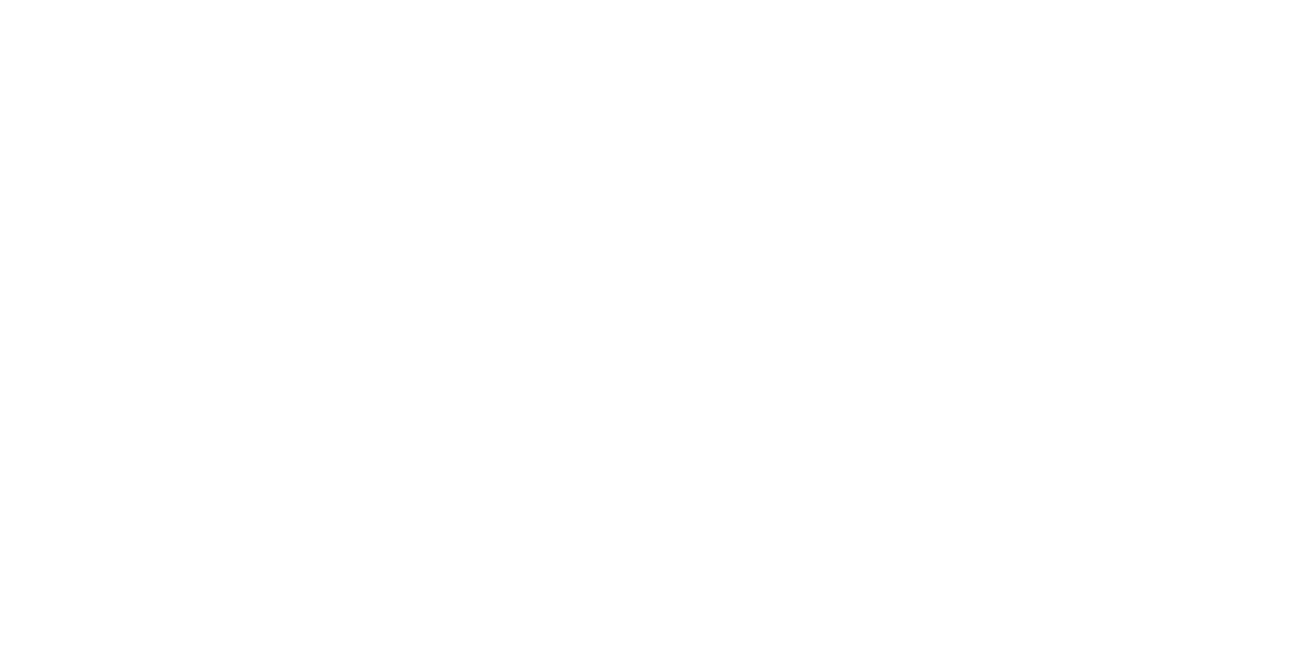 scroll, scrollTop: 0, scrollLeft: 0, axis: both 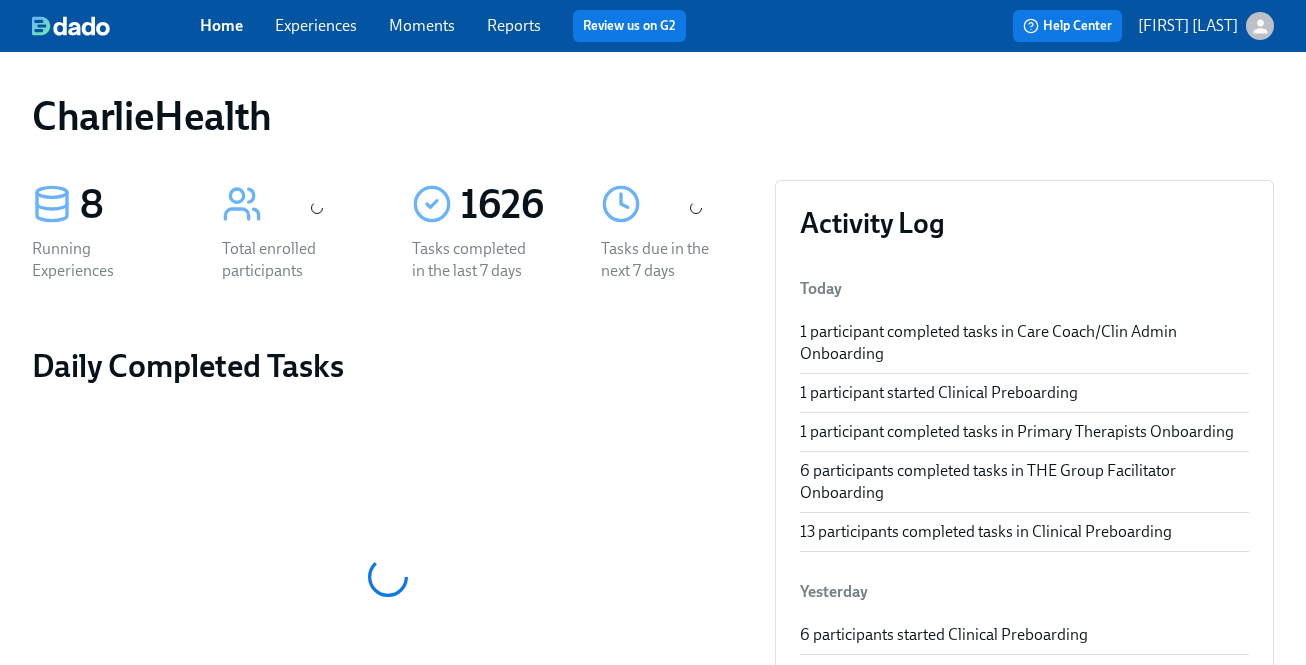 click on "Experiences" at bounding box center [316, 25] 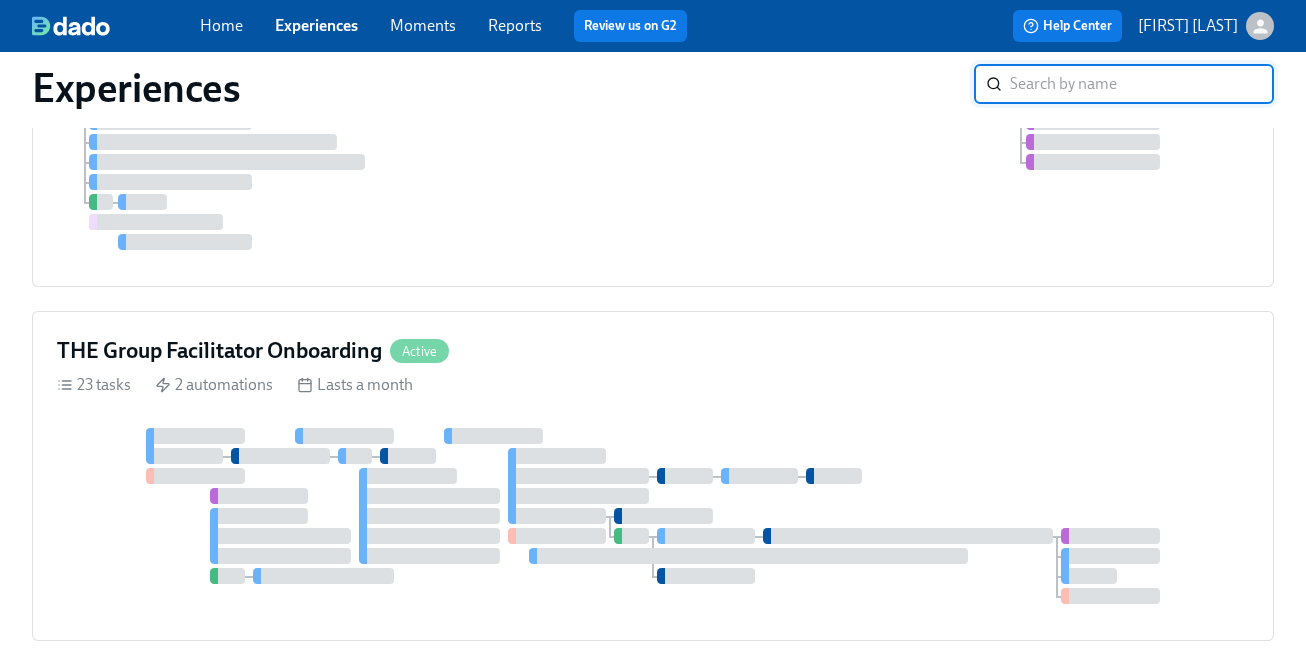 scroll, scrollTop: 966, scrollLeft: 0, axis: vertical 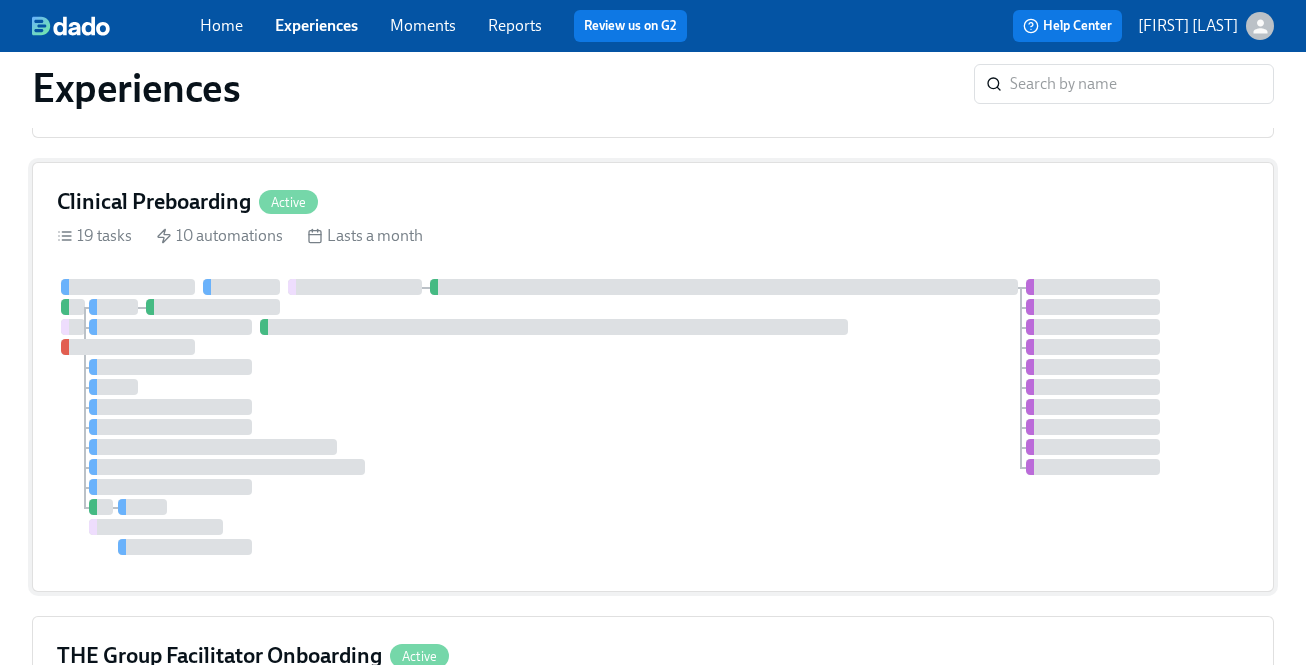 click on "19 tasks   10 automations   Lasts   a month" at bounding box center [653, 236] 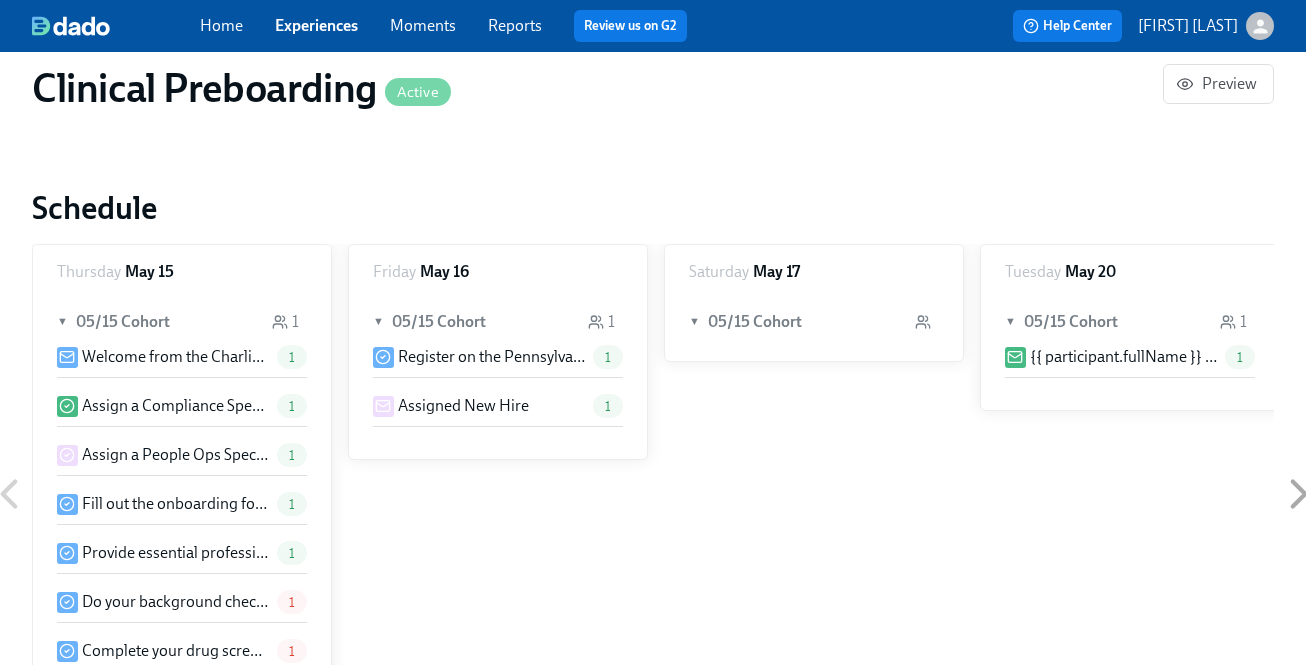 scroll, scrollTop: 1594, scrollLeft: 0, axis: vertical 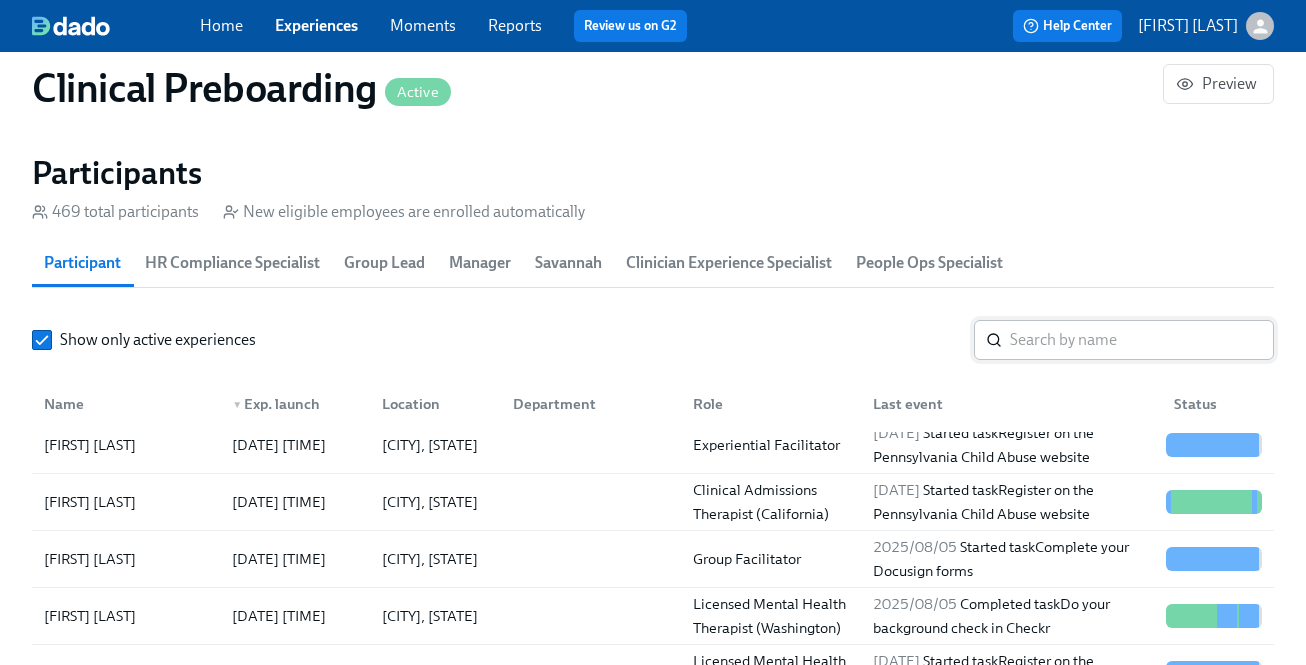 click at bounding box center [1142, 340] 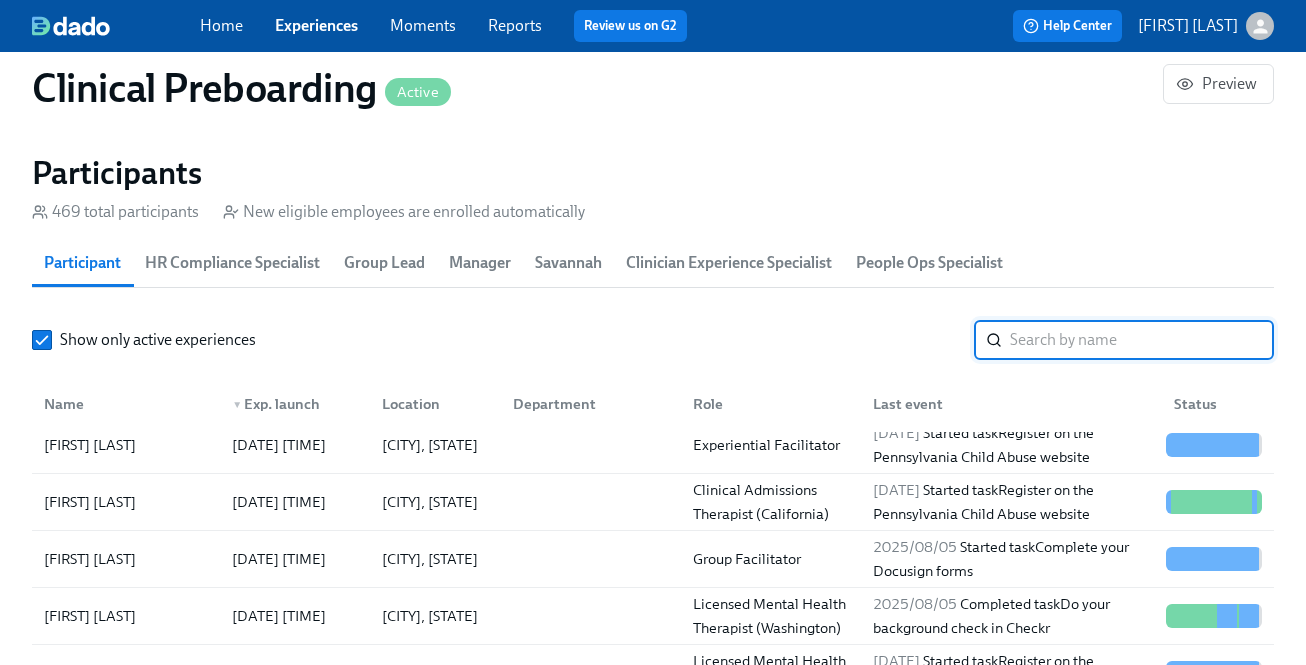 paste on "[UNIQUE_ID]" 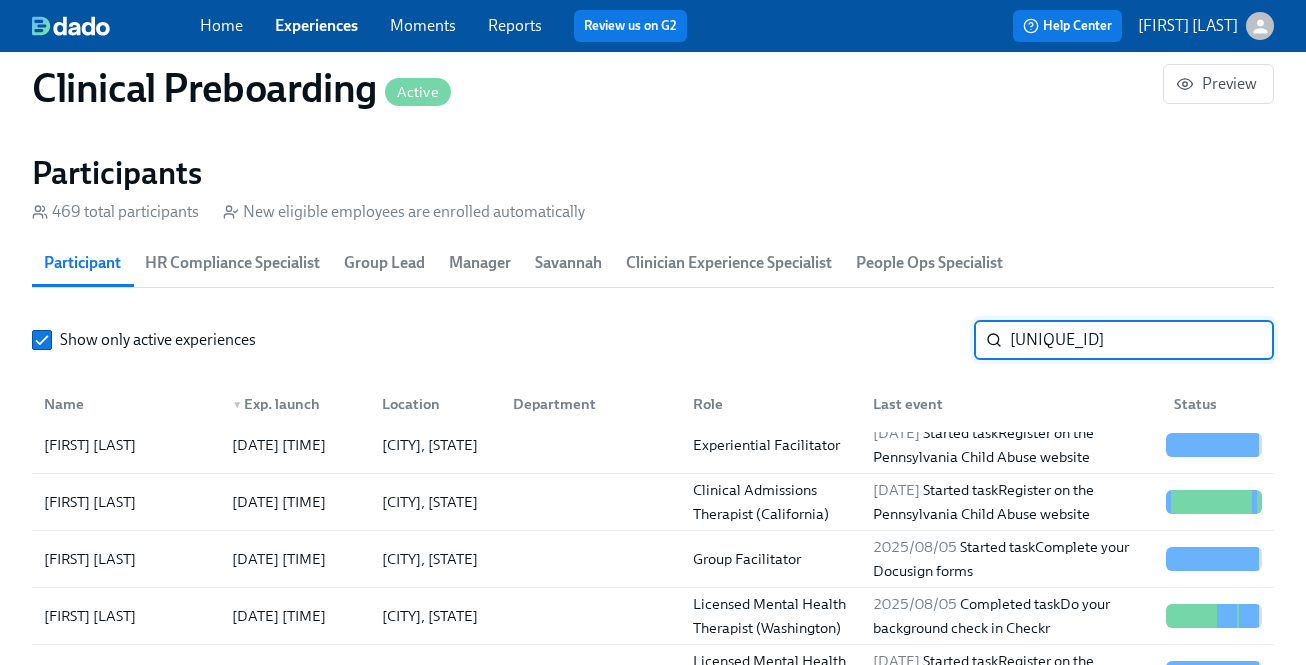 click on "[UNIQUE_ID]" at bounding box center (1142, 340) 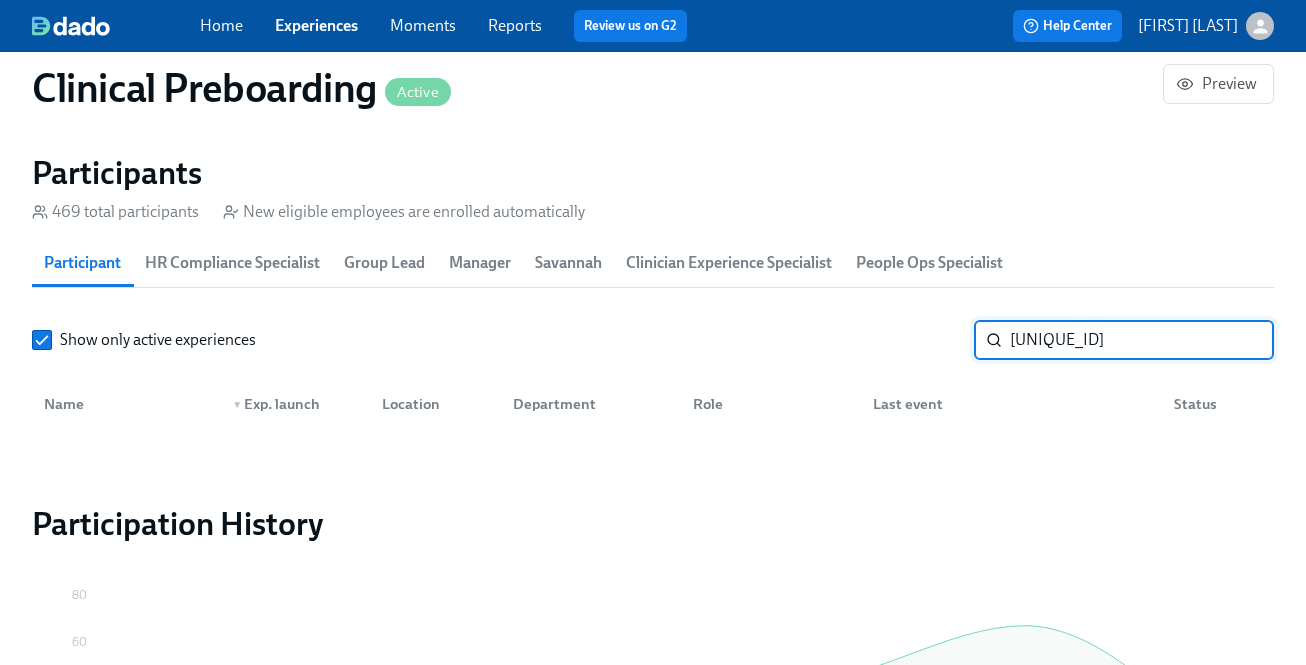 click on "[UNIQUE_ID]" at bounding box center (1142, 340) 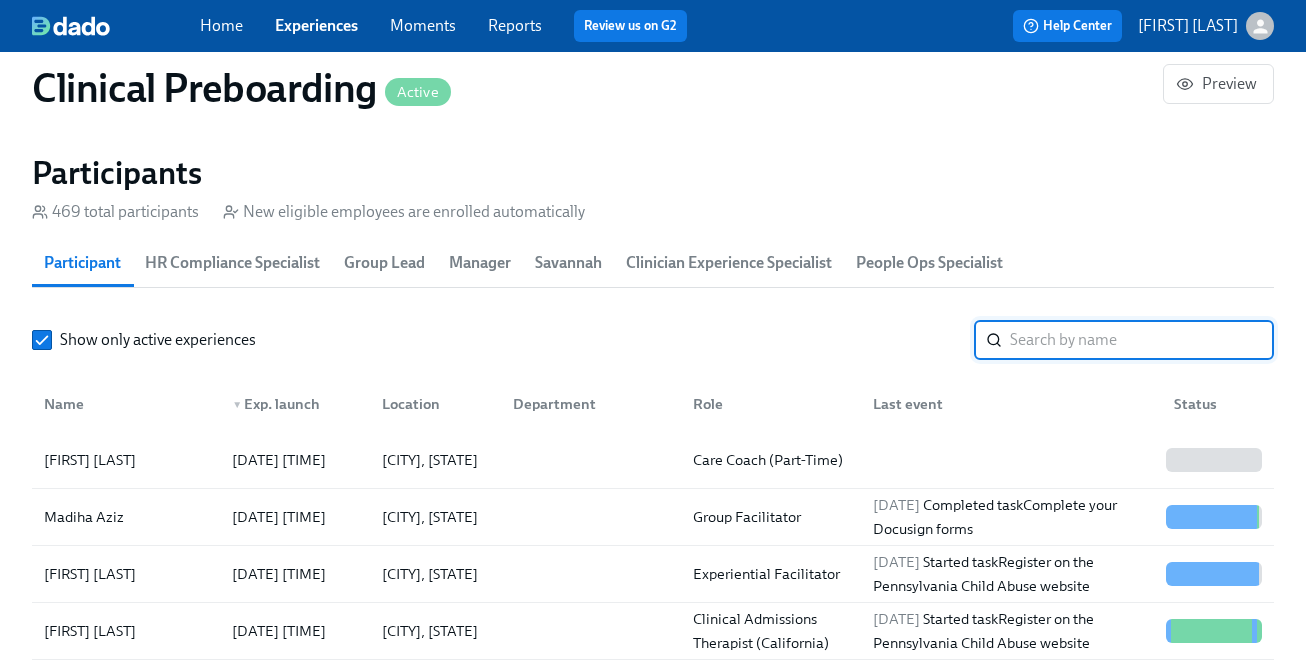 type on "s" 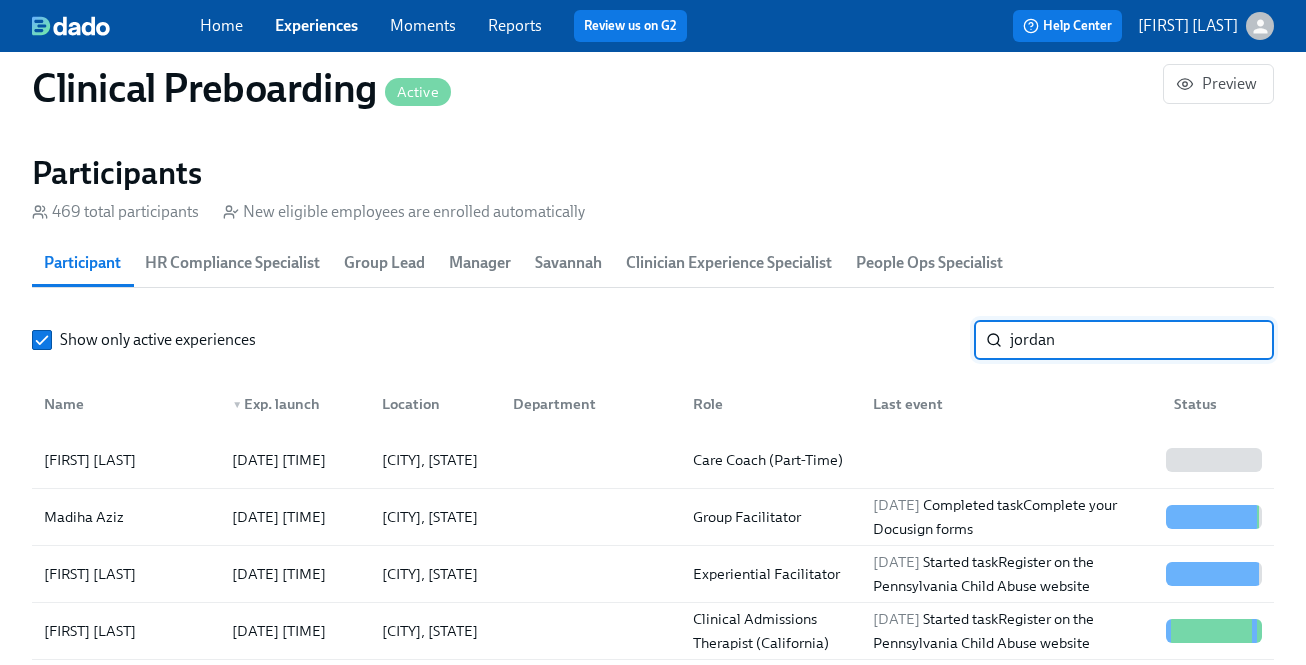 type on "jordan" 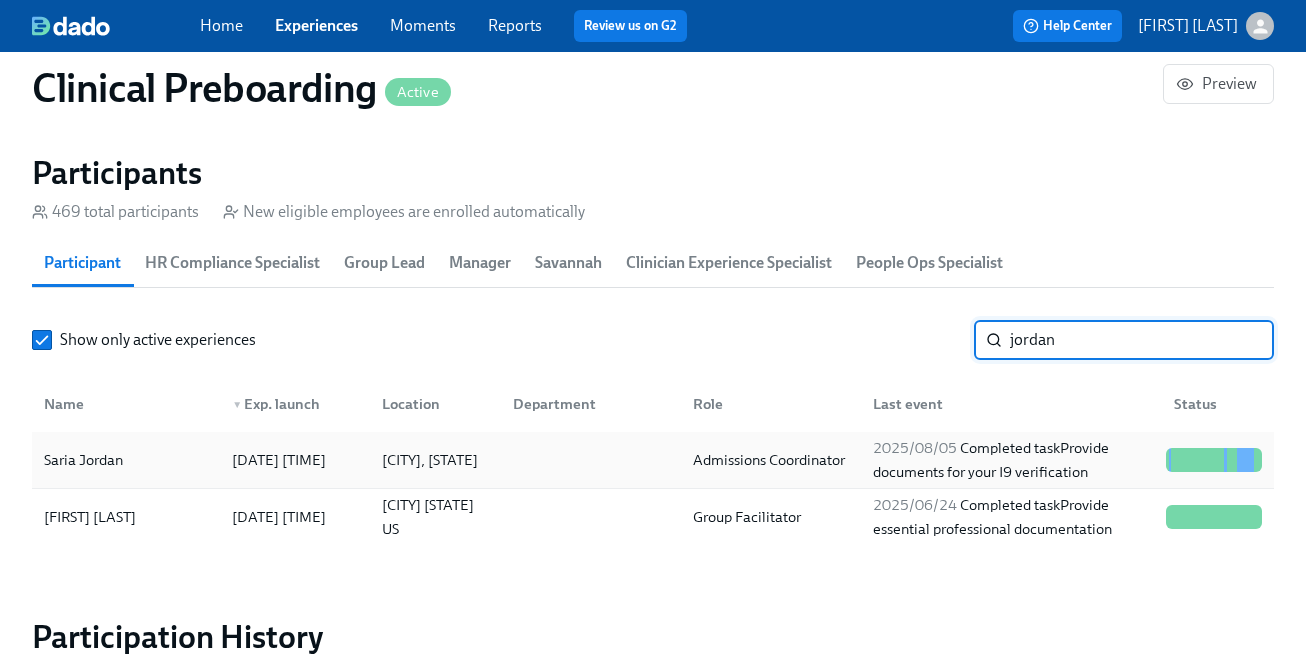 click on "Admissions Coordinator" at bounding box center [769, 460] 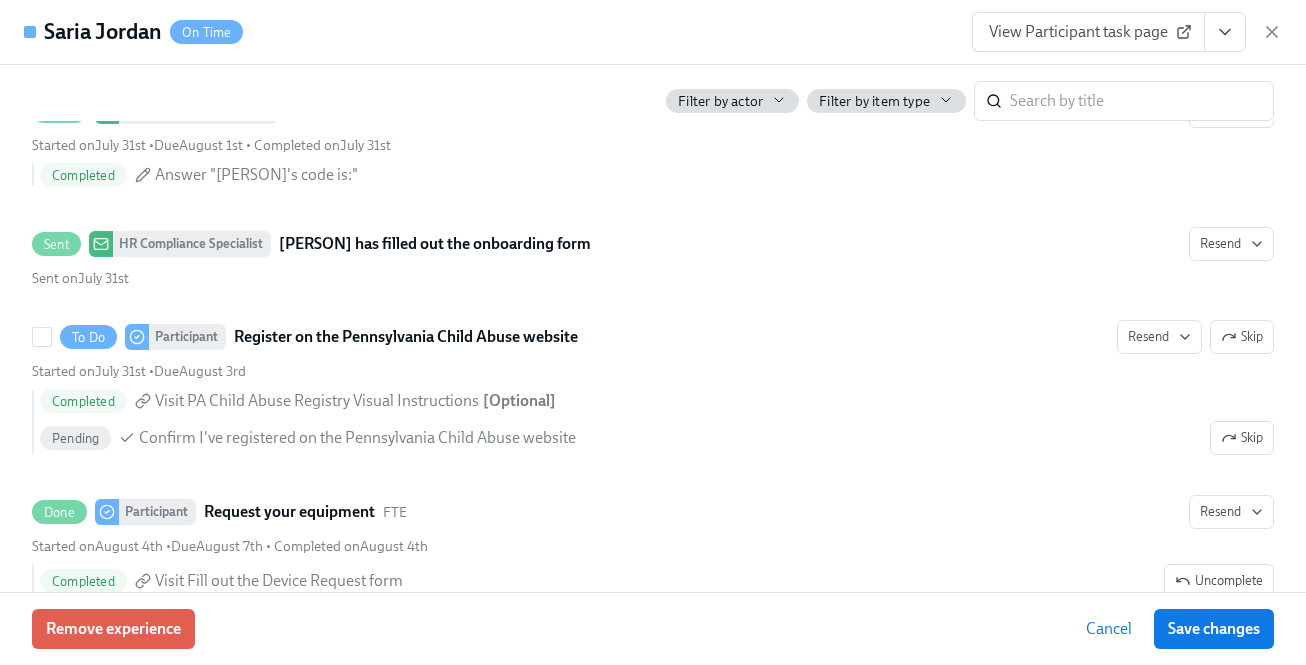 scroll, scrollTop: 3667, scrollLeft: 0, axis: vertical 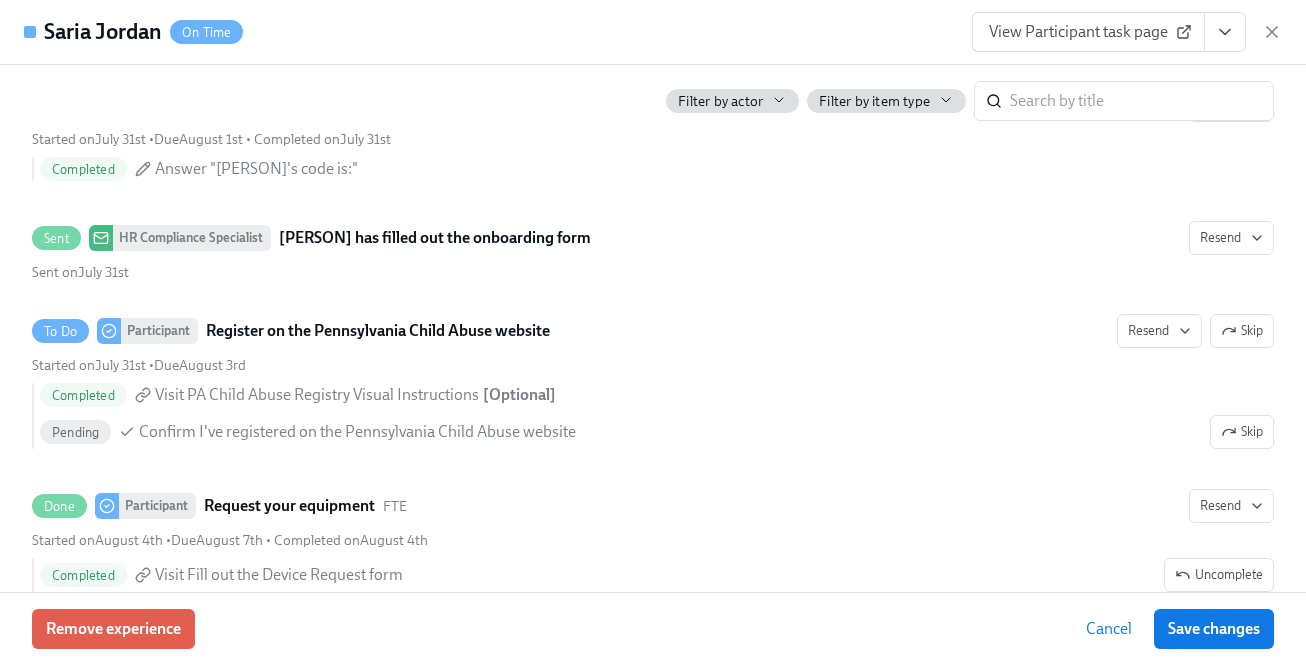 click on "View Participant task page" at bounding box center (1088, 32) 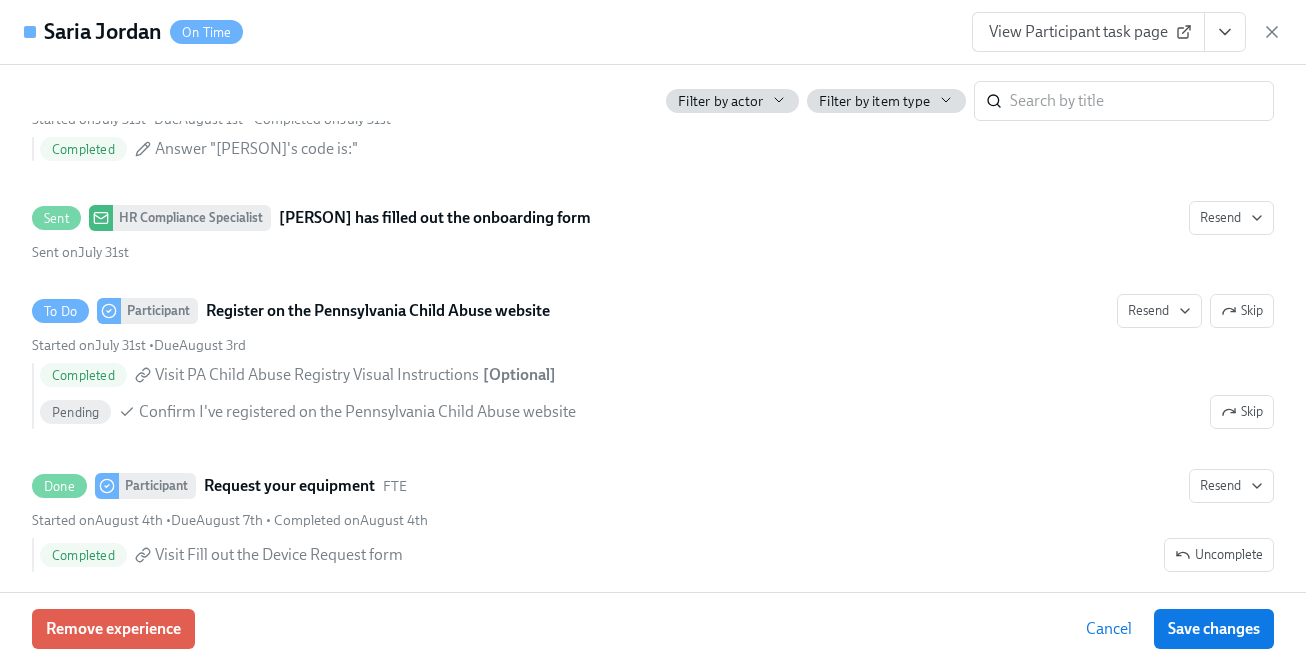 scroll, scrollTop: 3647, scrollLeft: 0, axis: vertical 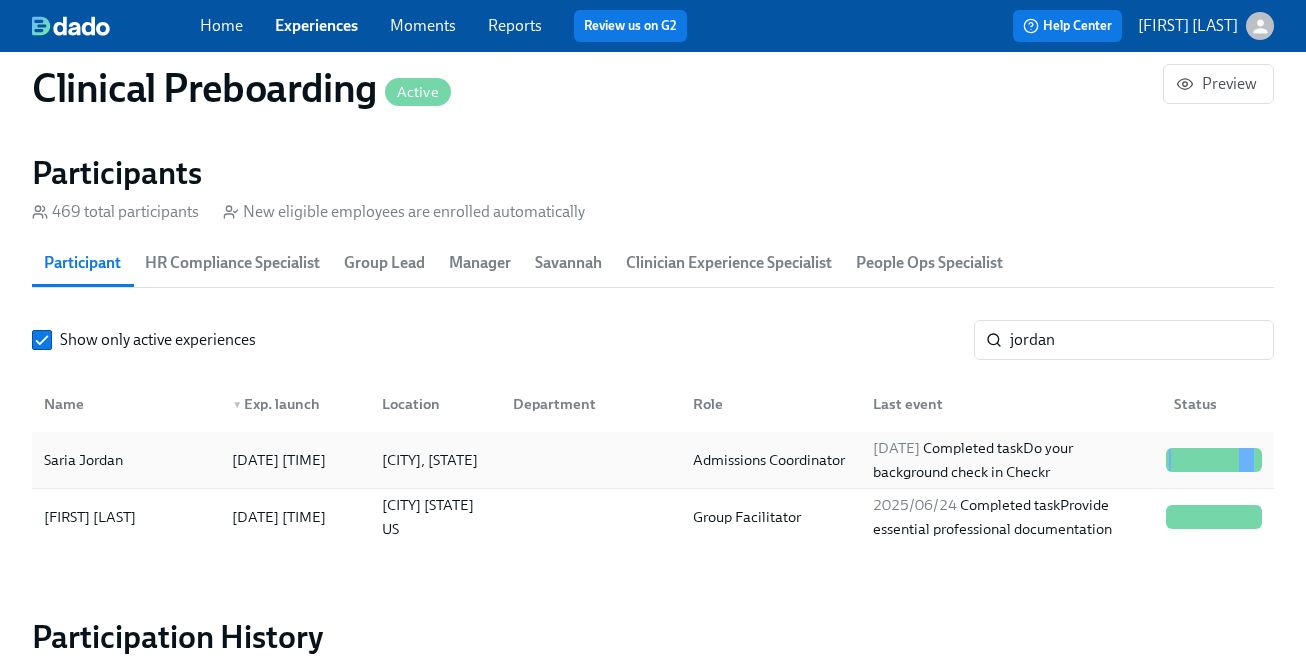 click on "[DATE]   Completed task  Do your background check in Checkr" at bounding box center (1011, 460) 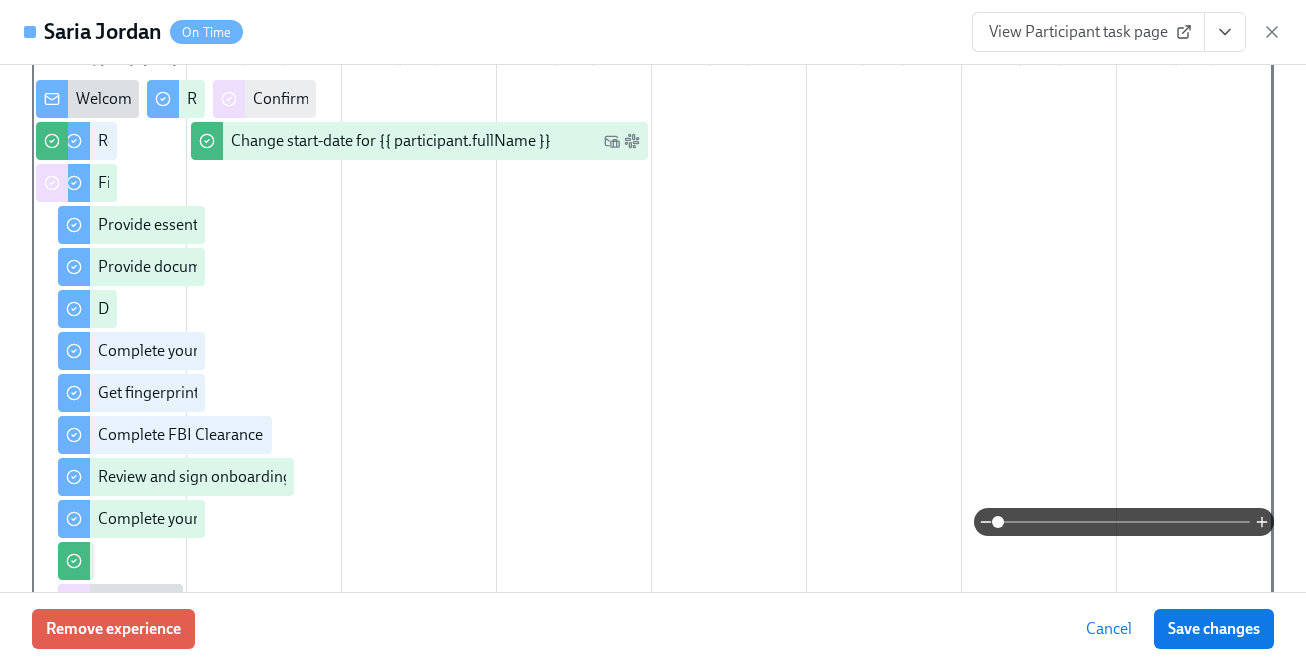 scroll, scrollTop: 0, scrollLeft: 0, axis: both 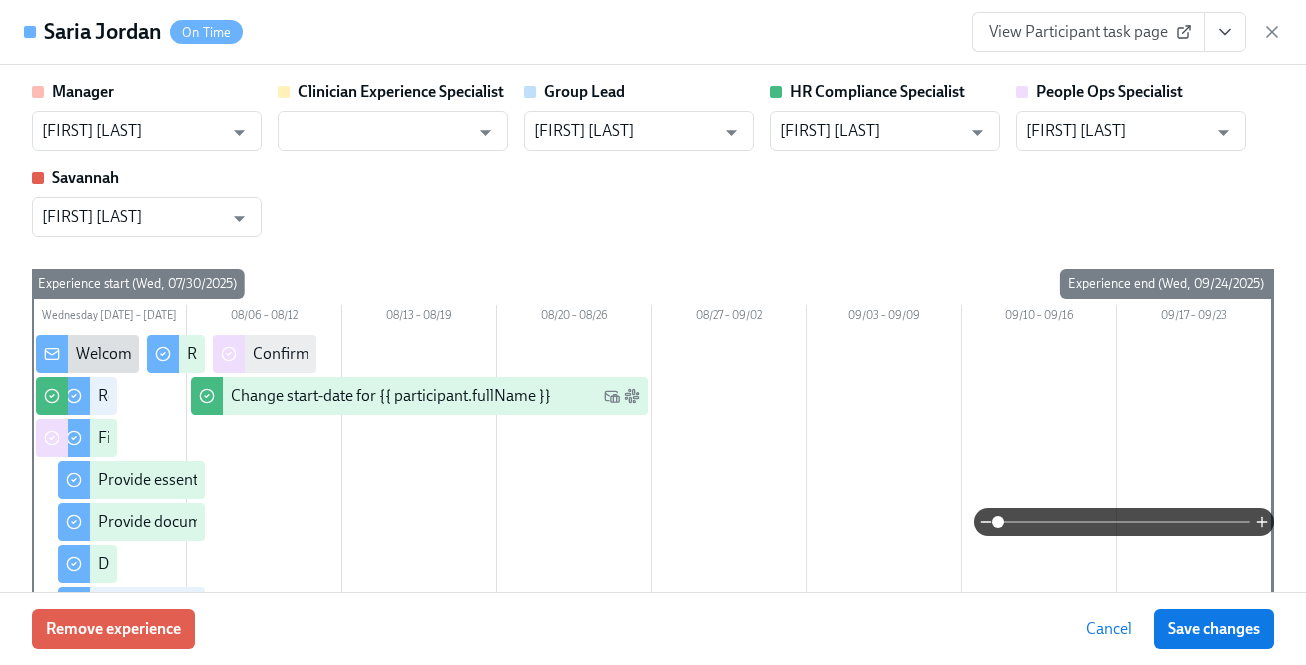 click at bounding box center (1225, 32) 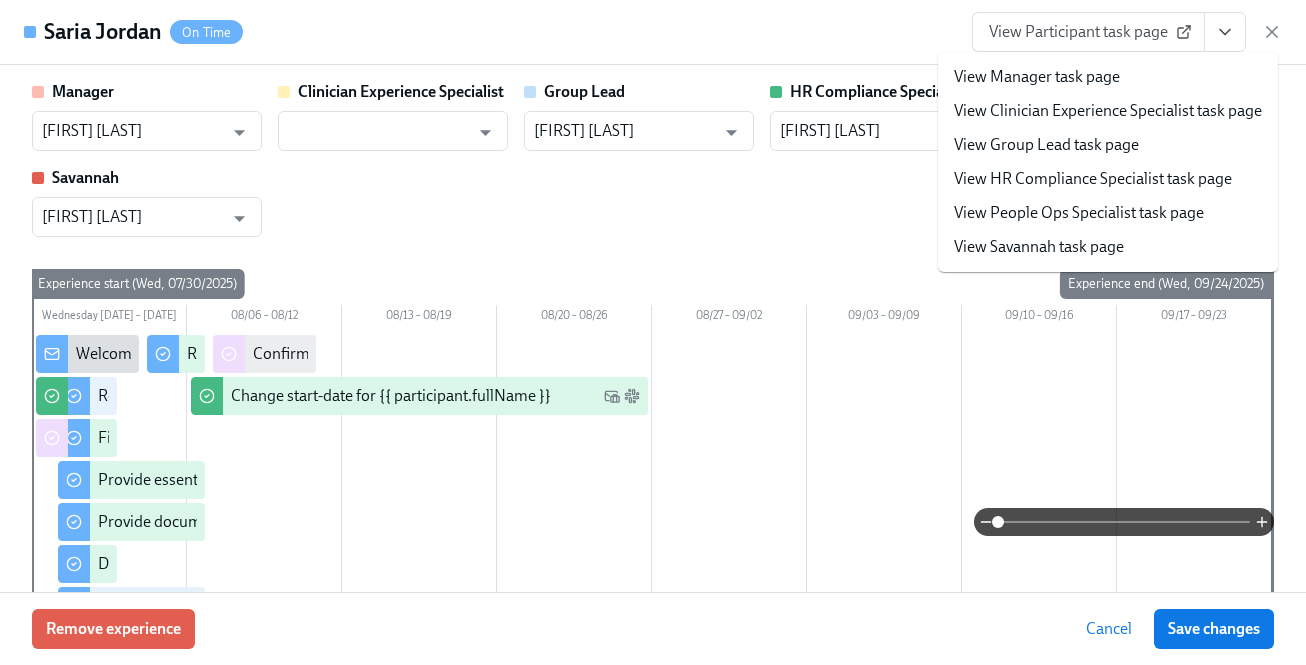 click on "View HR Compliance Specialist task page" at bounding box center (1093, 179) 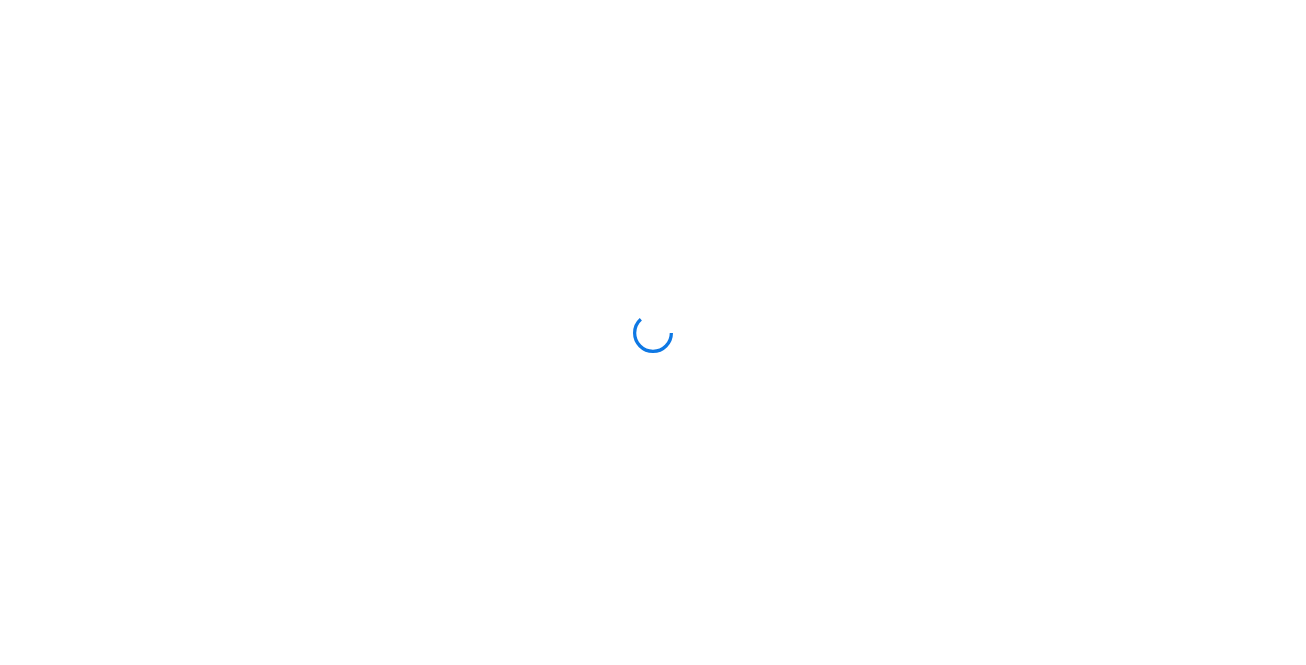 scroll, scrollTop: 0, scrollLeft: 0, axis: both 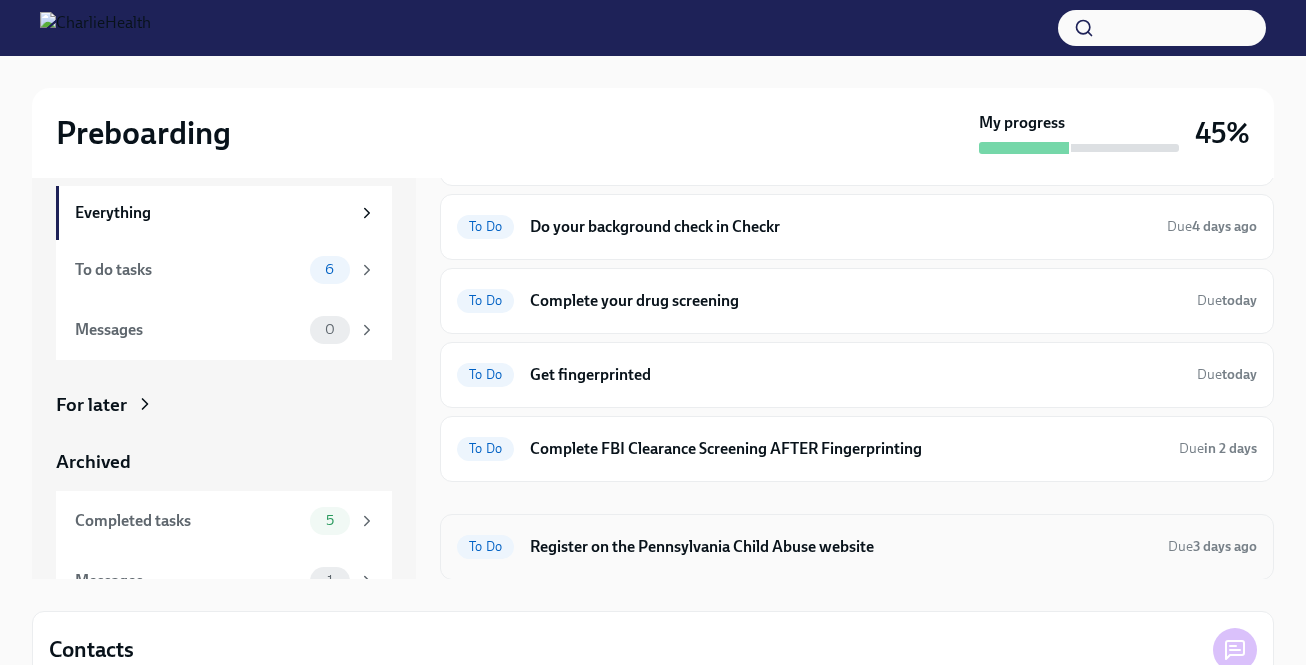 click on "Register on the Pennsylvania Child Abuse website" at bounding box center [841, 547] 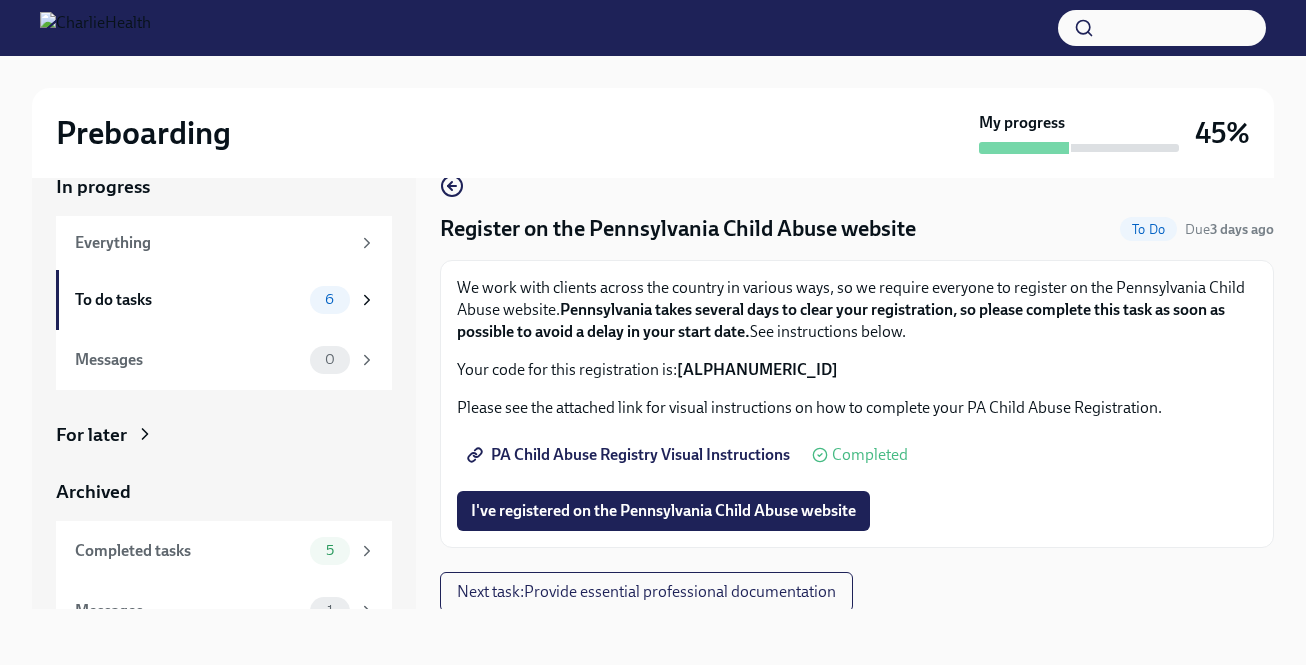 scroll, scrollTop: 36, scrollLeft: 0, axis: vertical 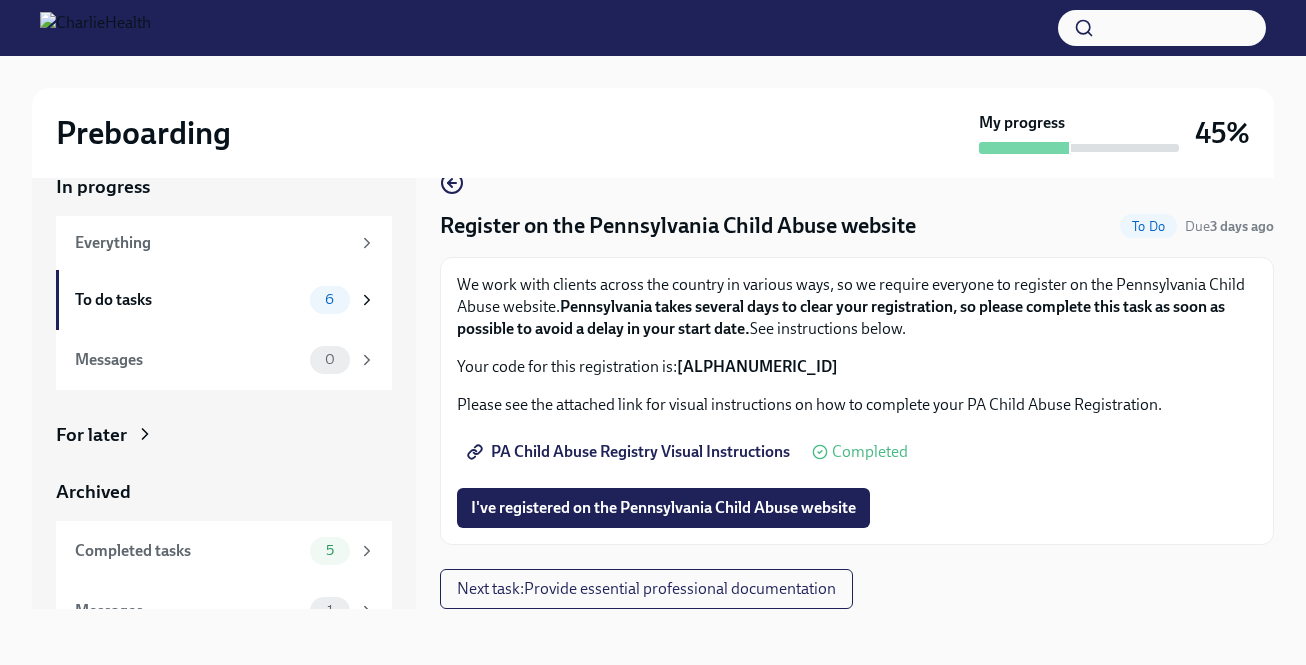 click on "Z918ETEHJJE9" at bounding box center (757, 366) 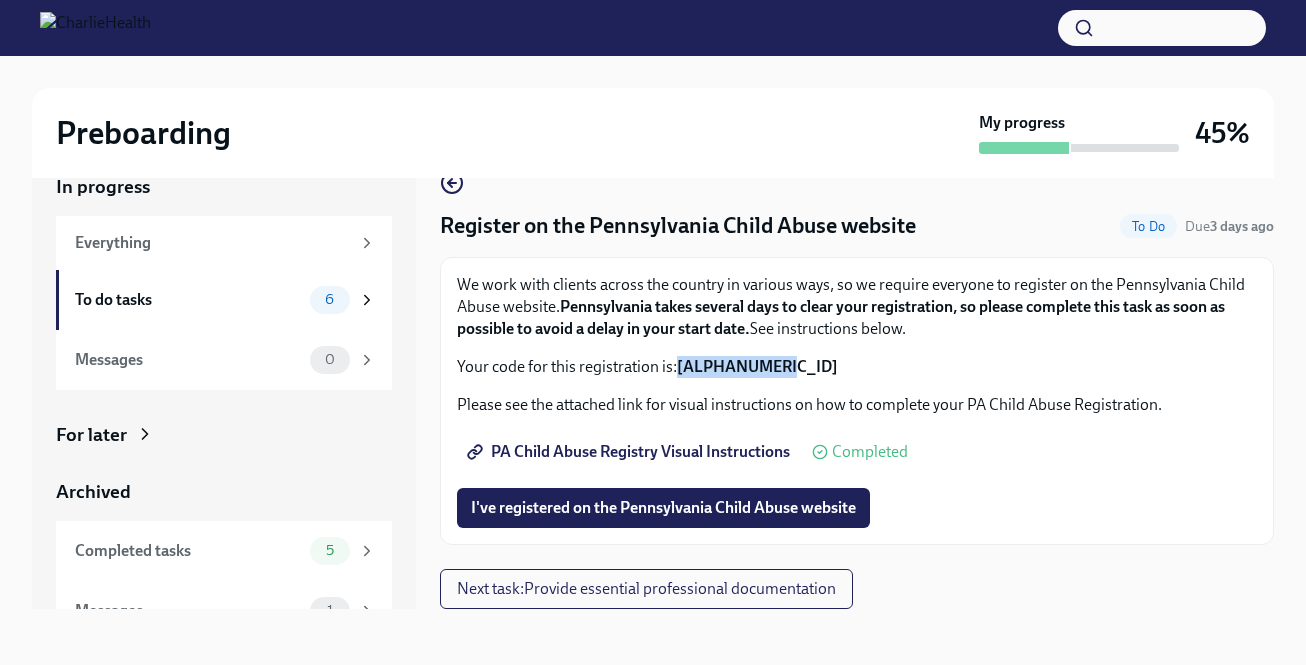 click on "Z918ETEHJJE9" at bounding box center [757, 366] 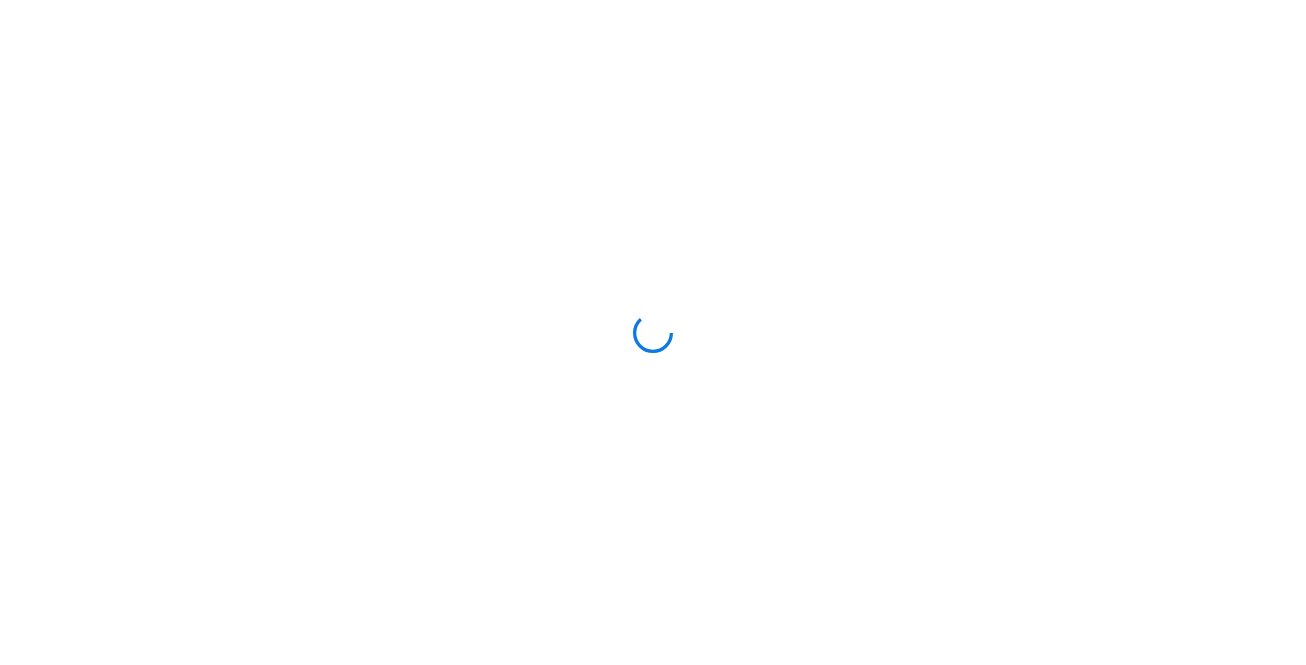 scroll, scrollTop: 0, scrollLeft: 0, axis: both 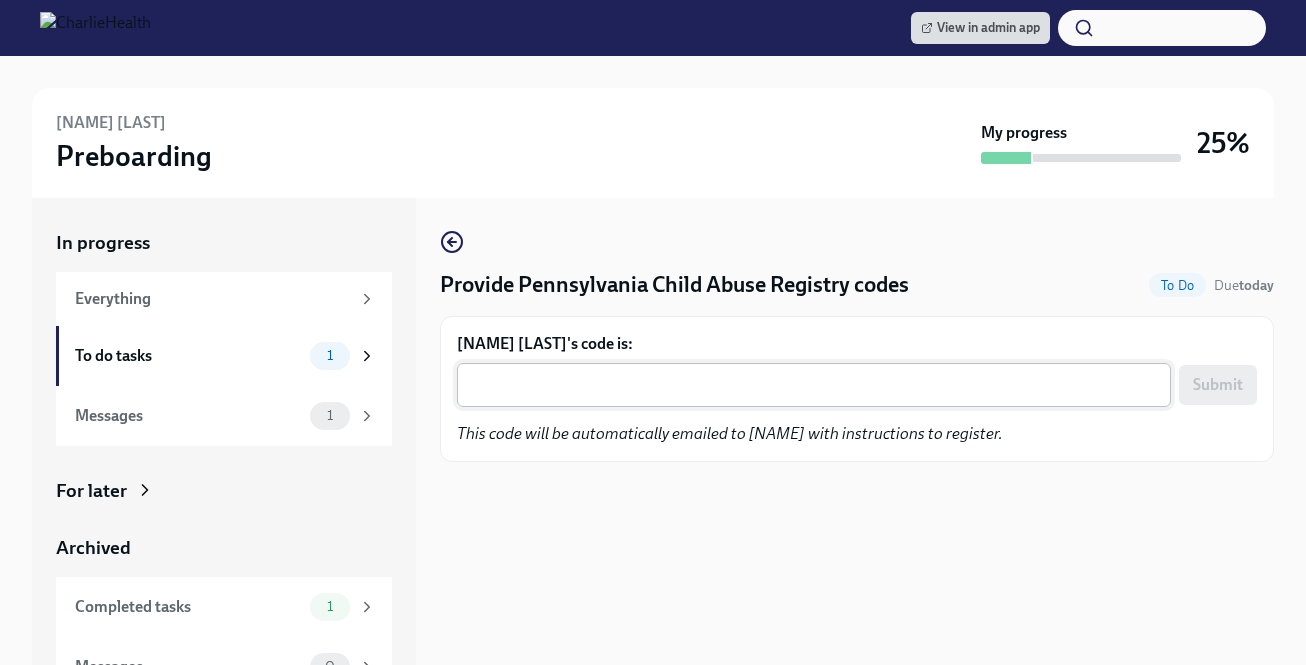 click on "Emily Watson's code is:" at bounding box center [814, 385] 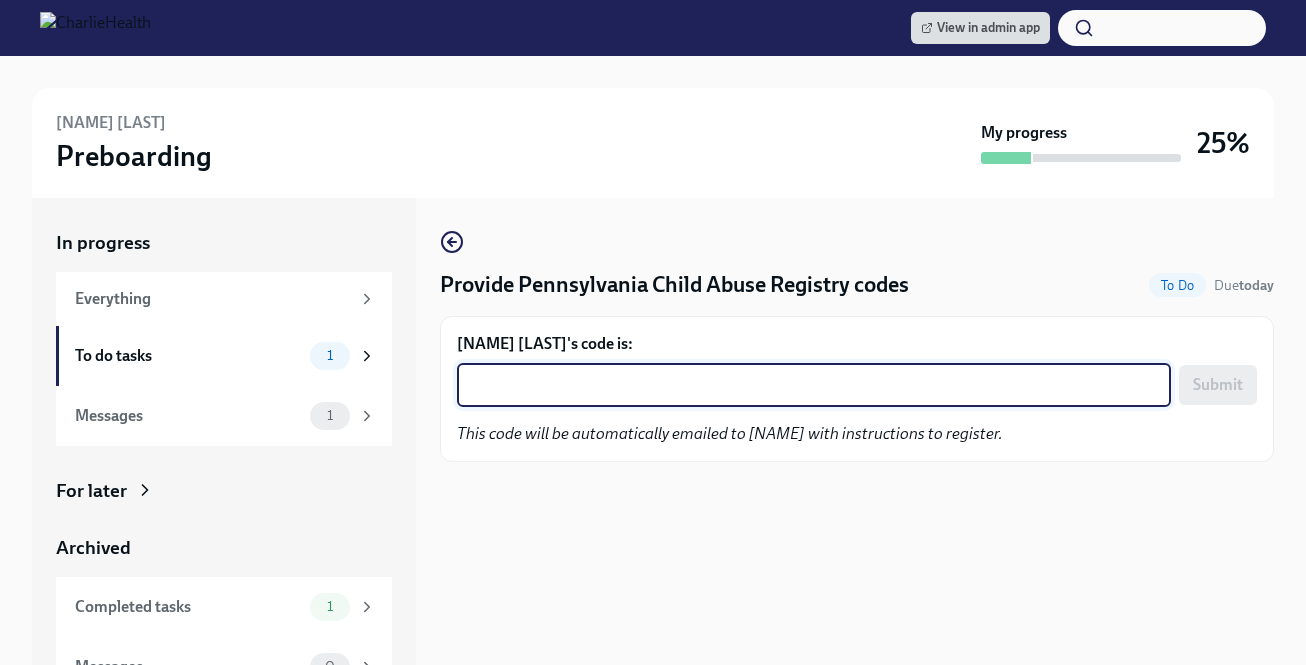 paste on "RS2D463DRCHY" 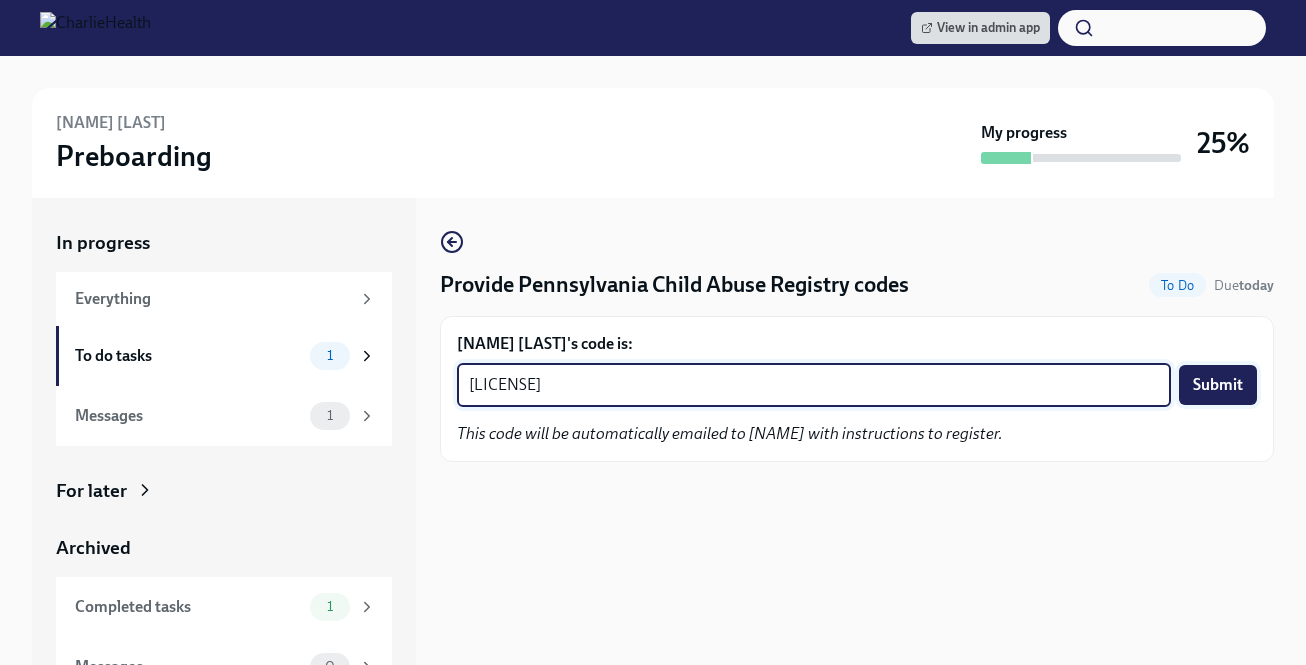 type on "RS2D463DRCHY" 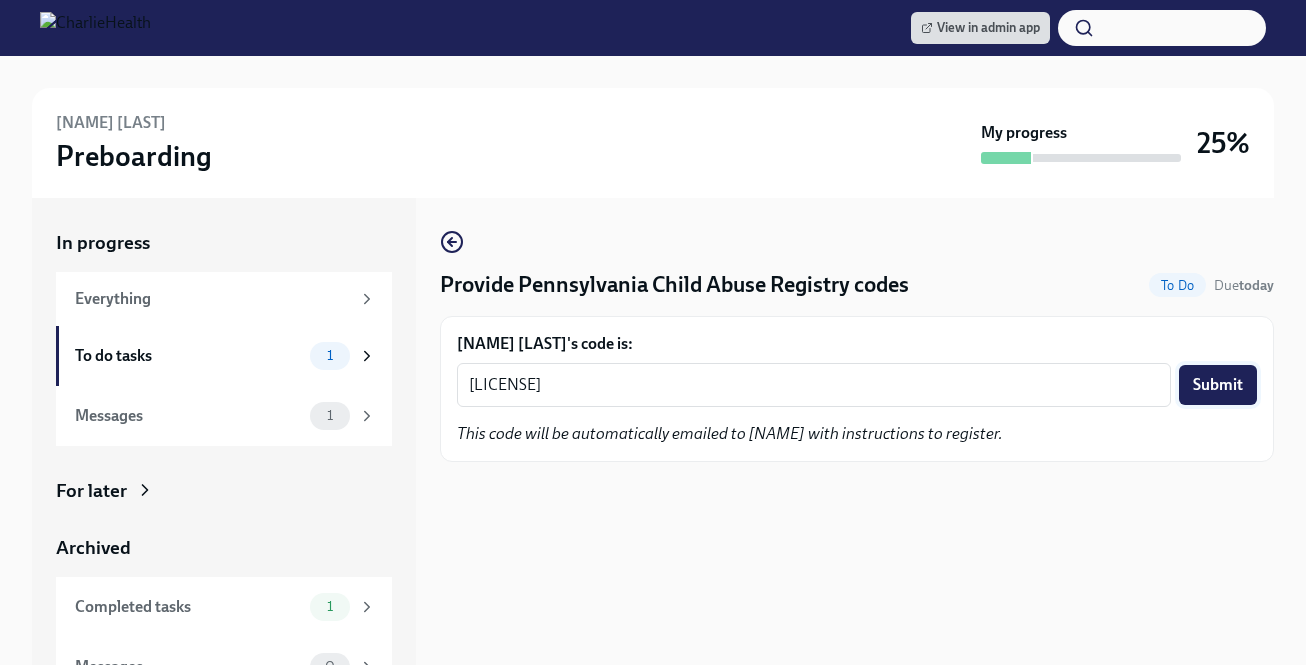 click on "Submit" at bounding box center (1218, 385) 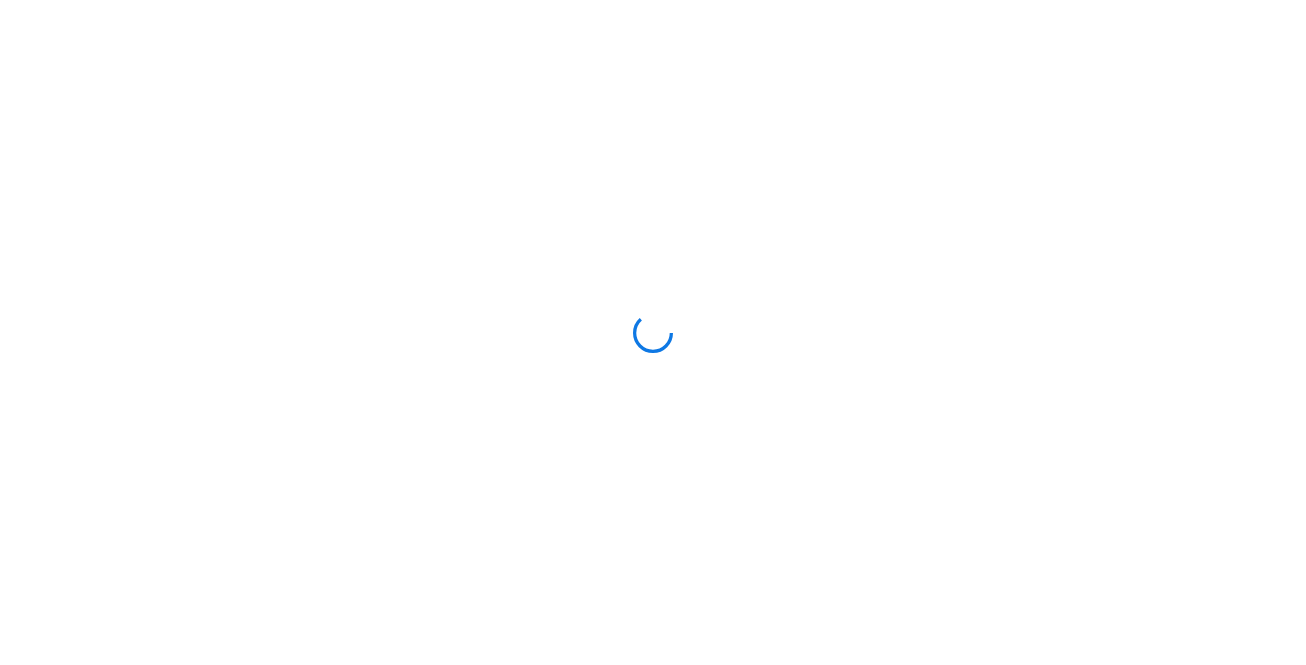 scroll, scrollTop: 0, scrollLeft: 0, axis: both 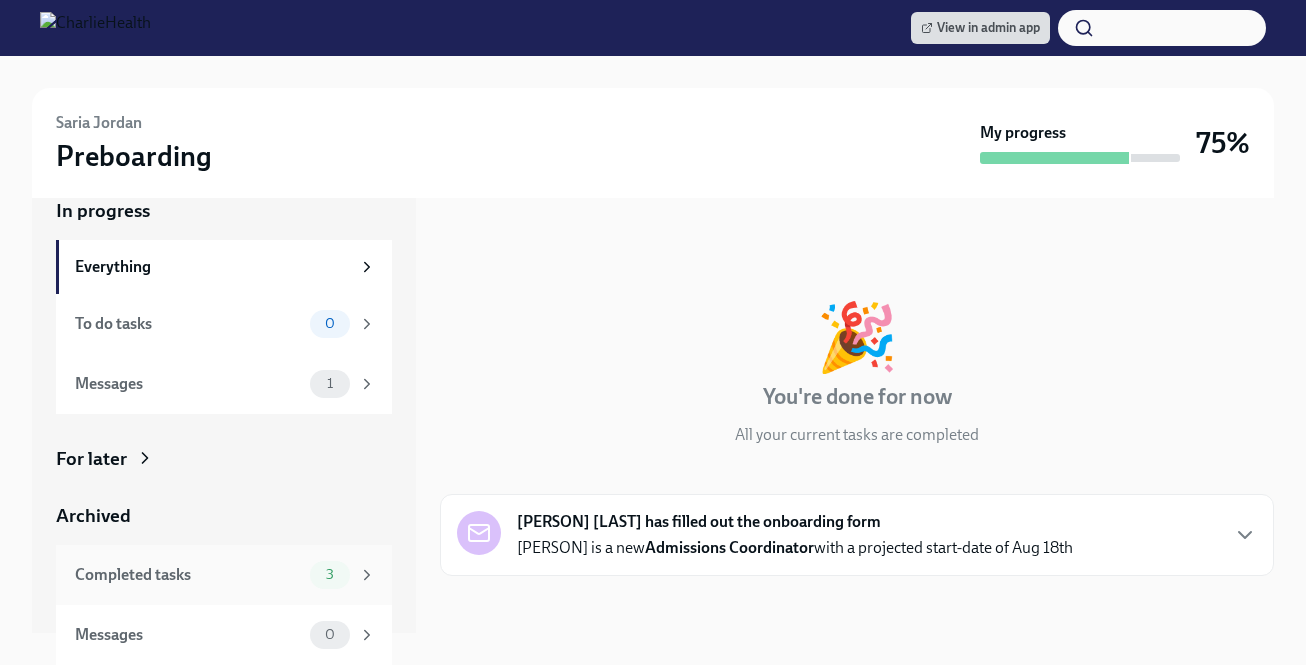 click on "Completed tasks" at bounding box center [188, 575] 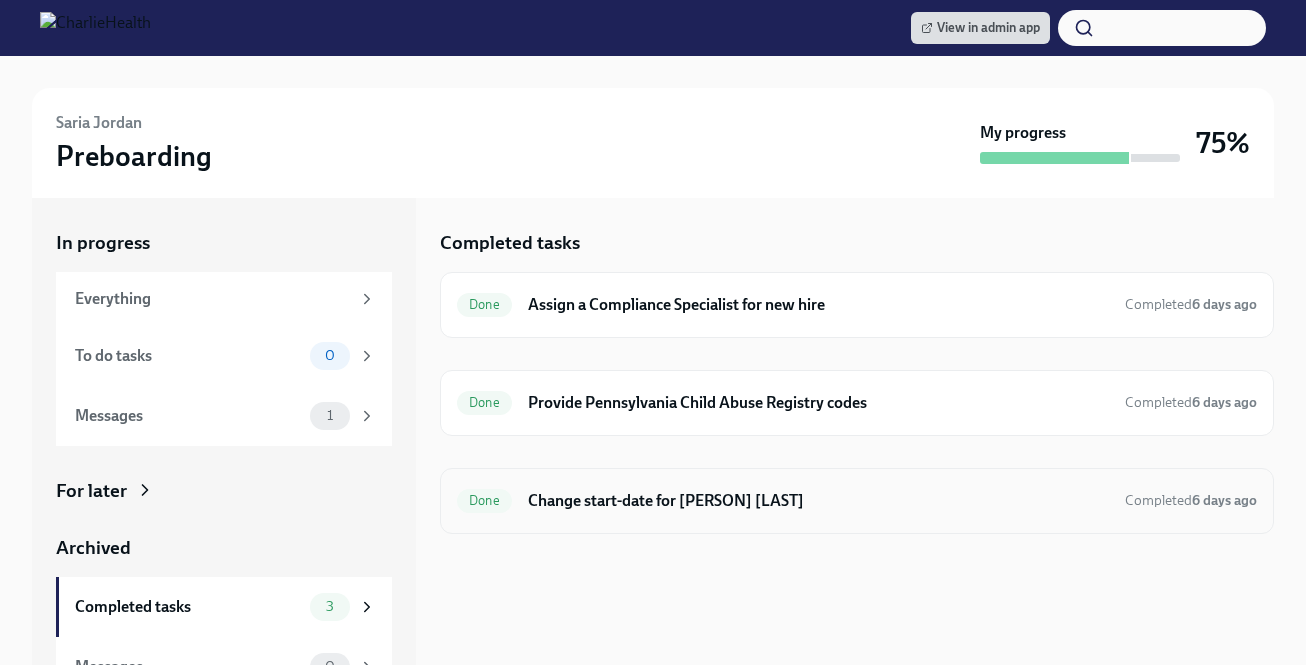 click on "Change start-date for [PERSON] [LAST]" at bounding box center [818, 501] 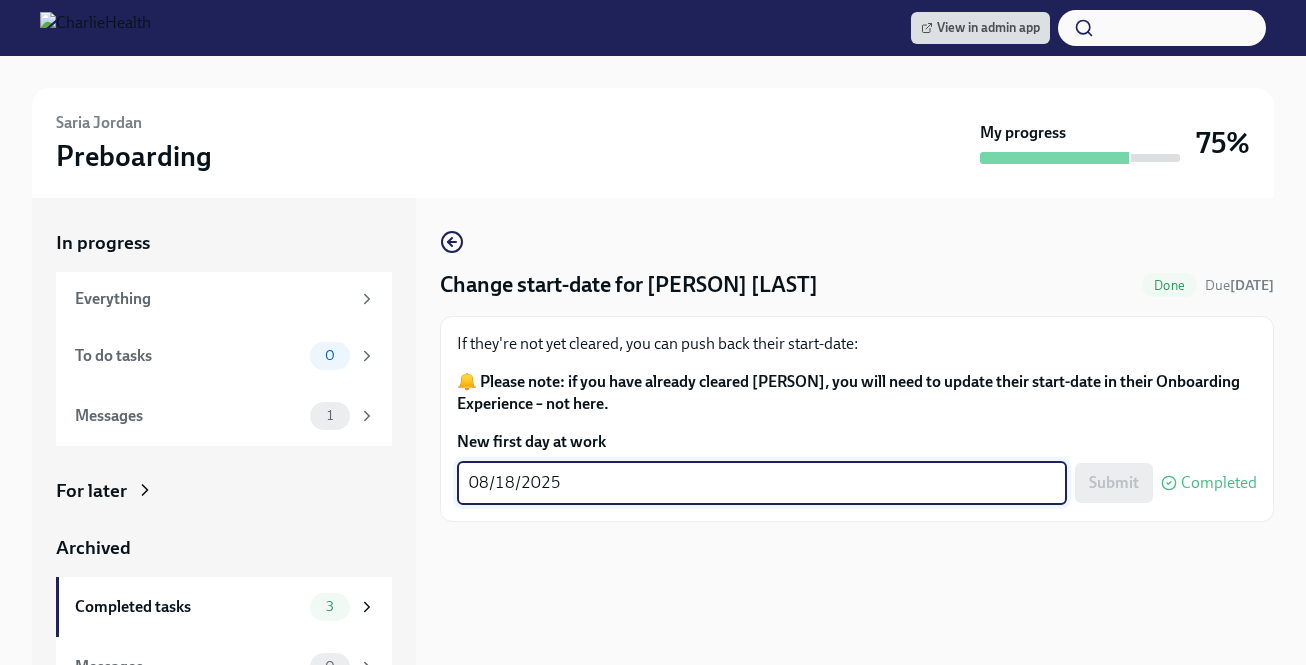 click on "08/18/2025" at bounding box center [762, 483] 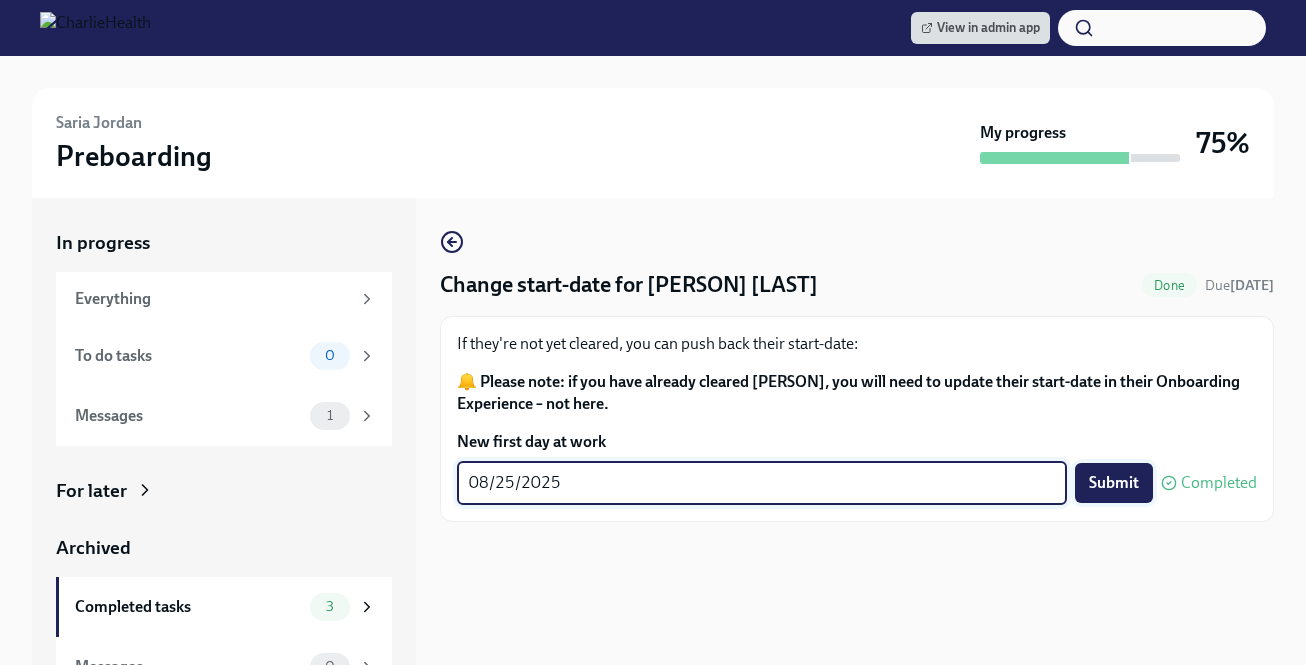 click on "Submit" at bounding box center [1114, 483] 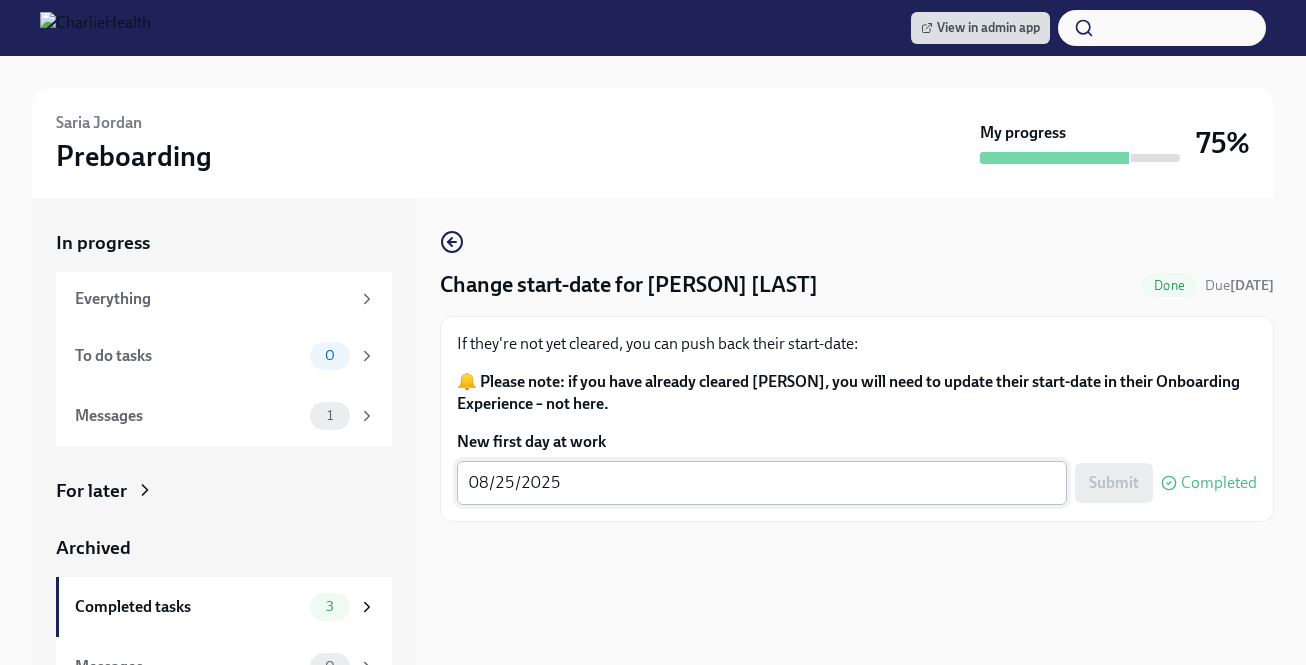 click on "08/25/2025" at bounding box center (762, 483) 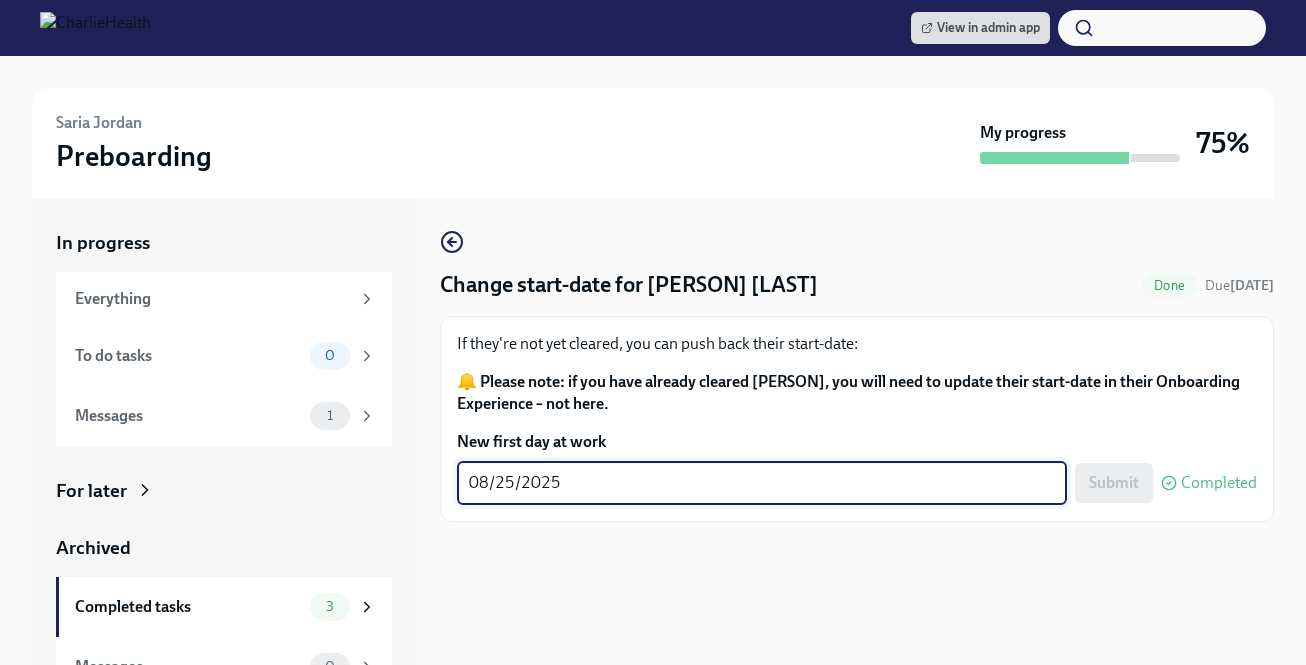 click on "08/25/2025" at bounding box center [762, 483] 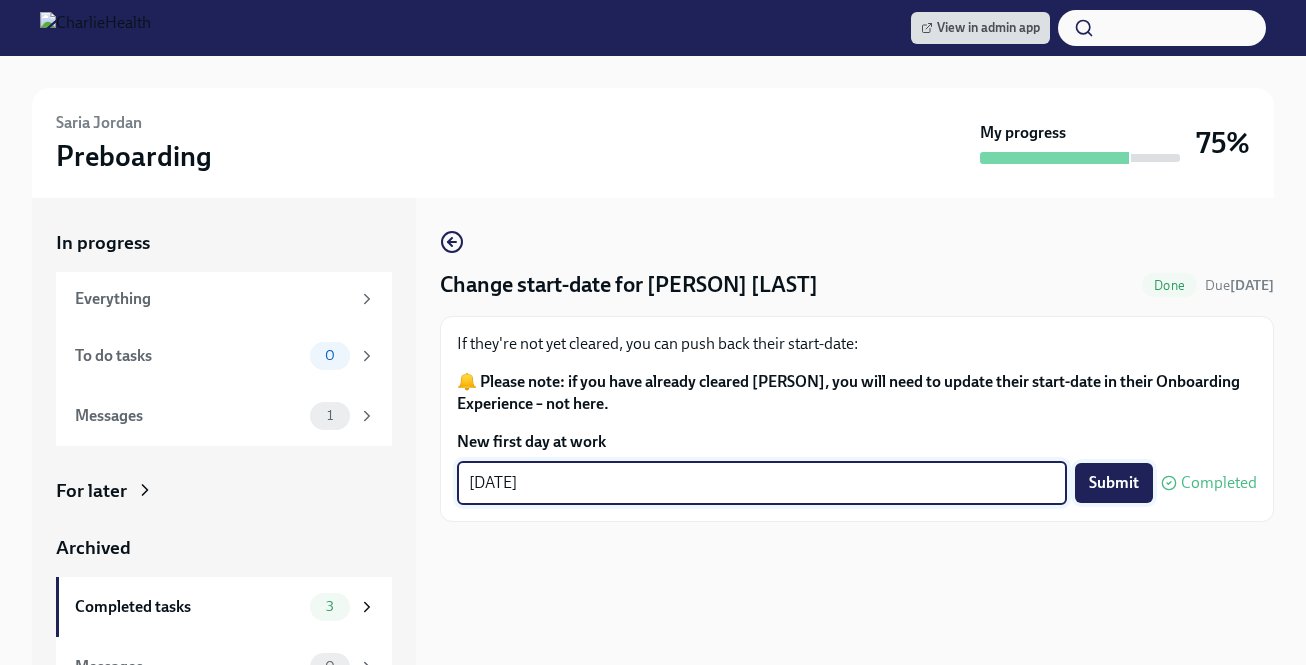 type on "[DATE]" 